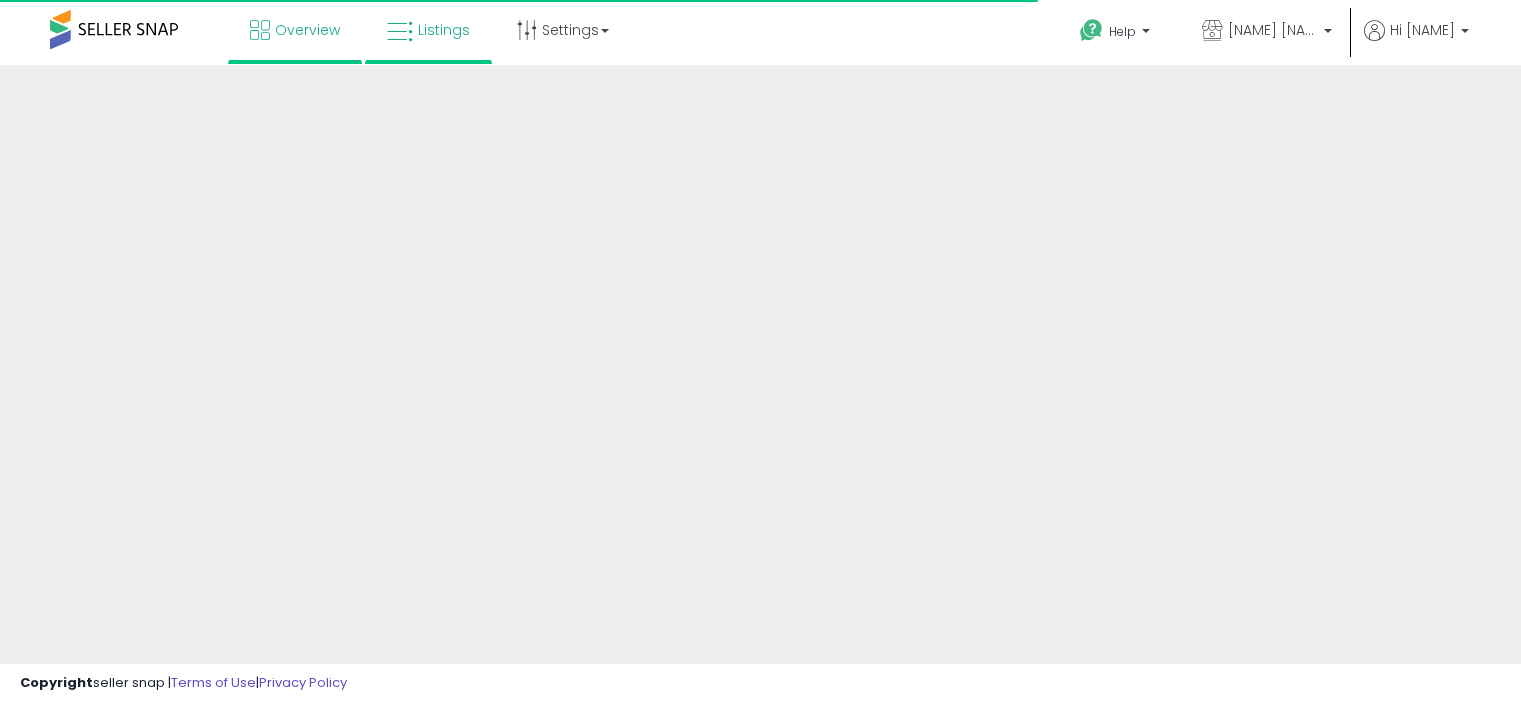 scroll, scrollTop: 0, scrollLeft: 0, axis: both 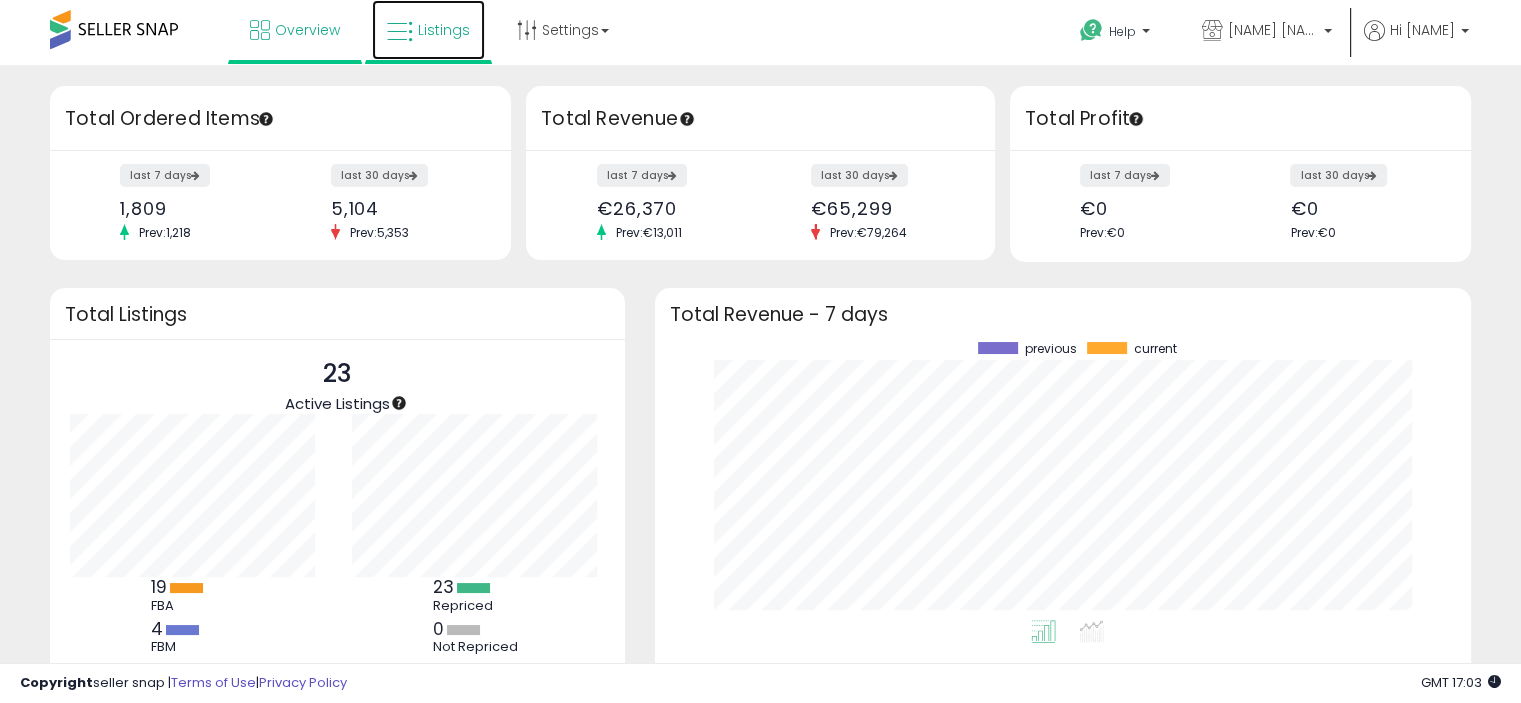click on "Listings" at bounding box center [444, 30] 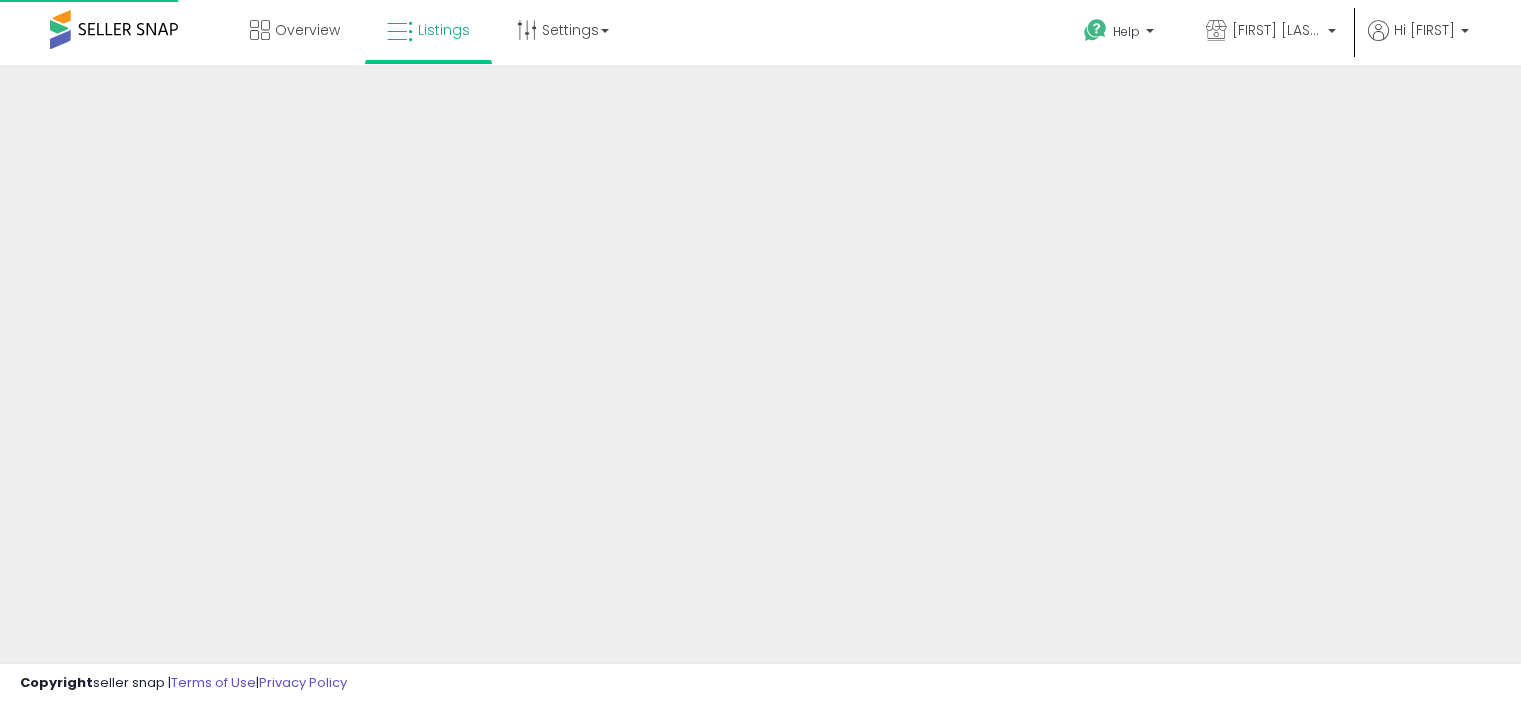 scroll, scrollTop: 0, scrollLeft: 0, axis: both 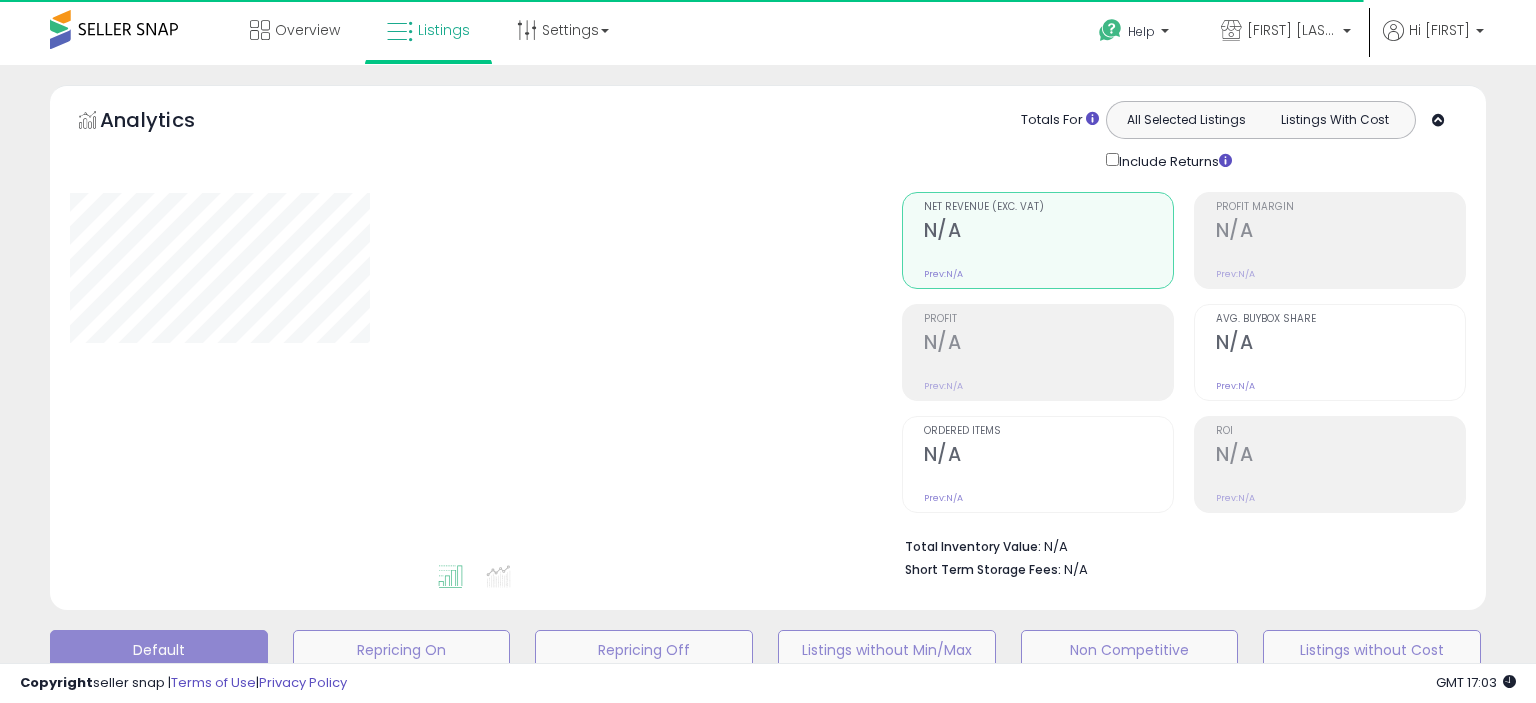 click on "Overview
Listings
Settings" at bounding box center [492, 42] 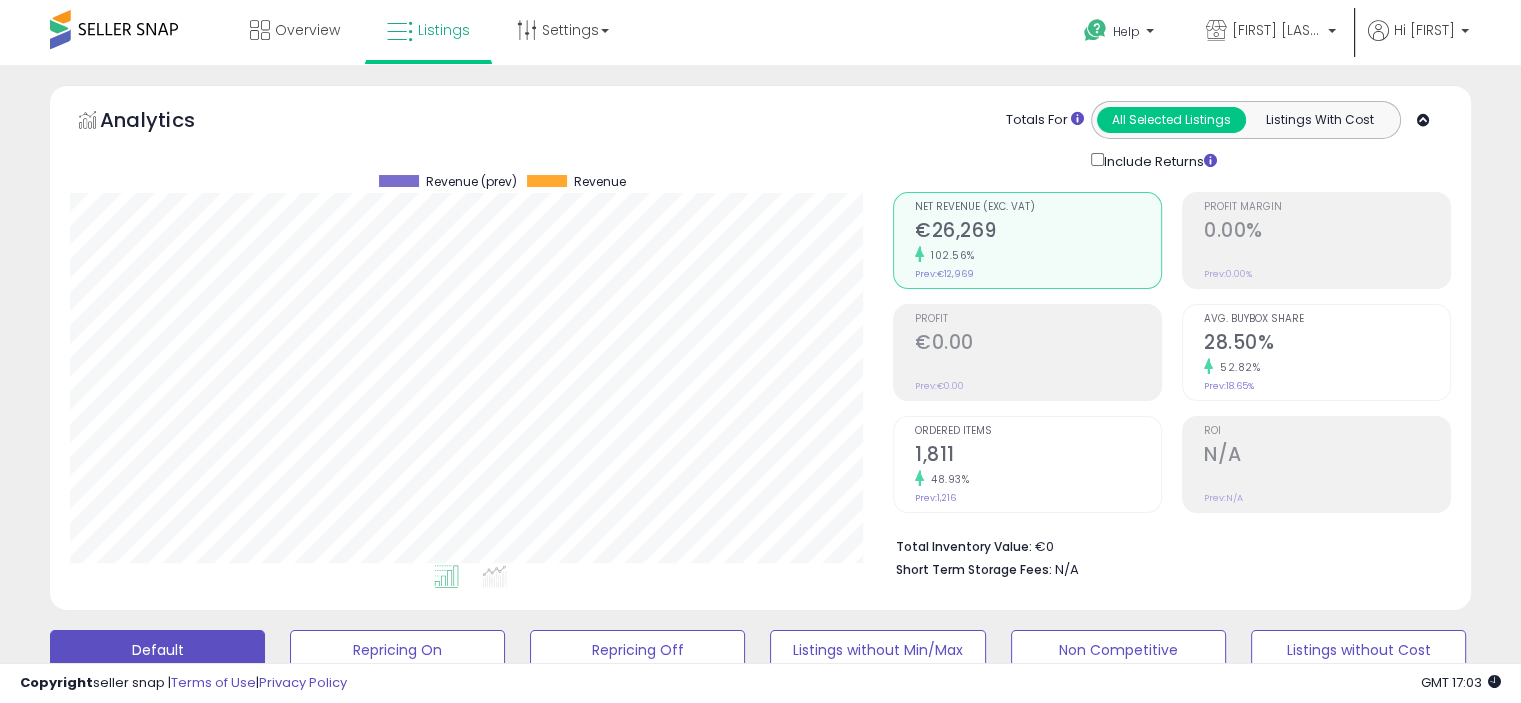 scroll, scrollTop: 40, scrollLeft: 0, axis: vertical 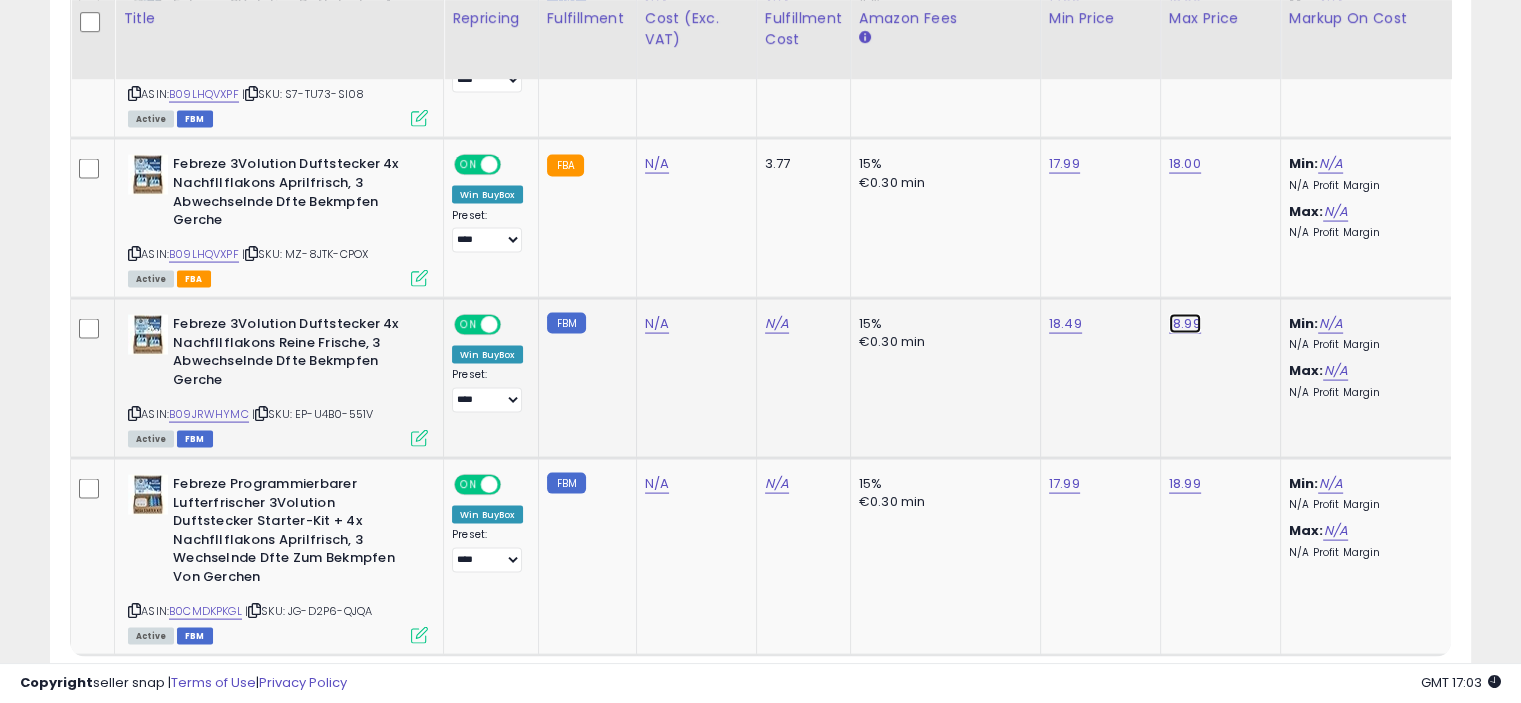 click on "18.99" at bounding box center (1185, -2966) 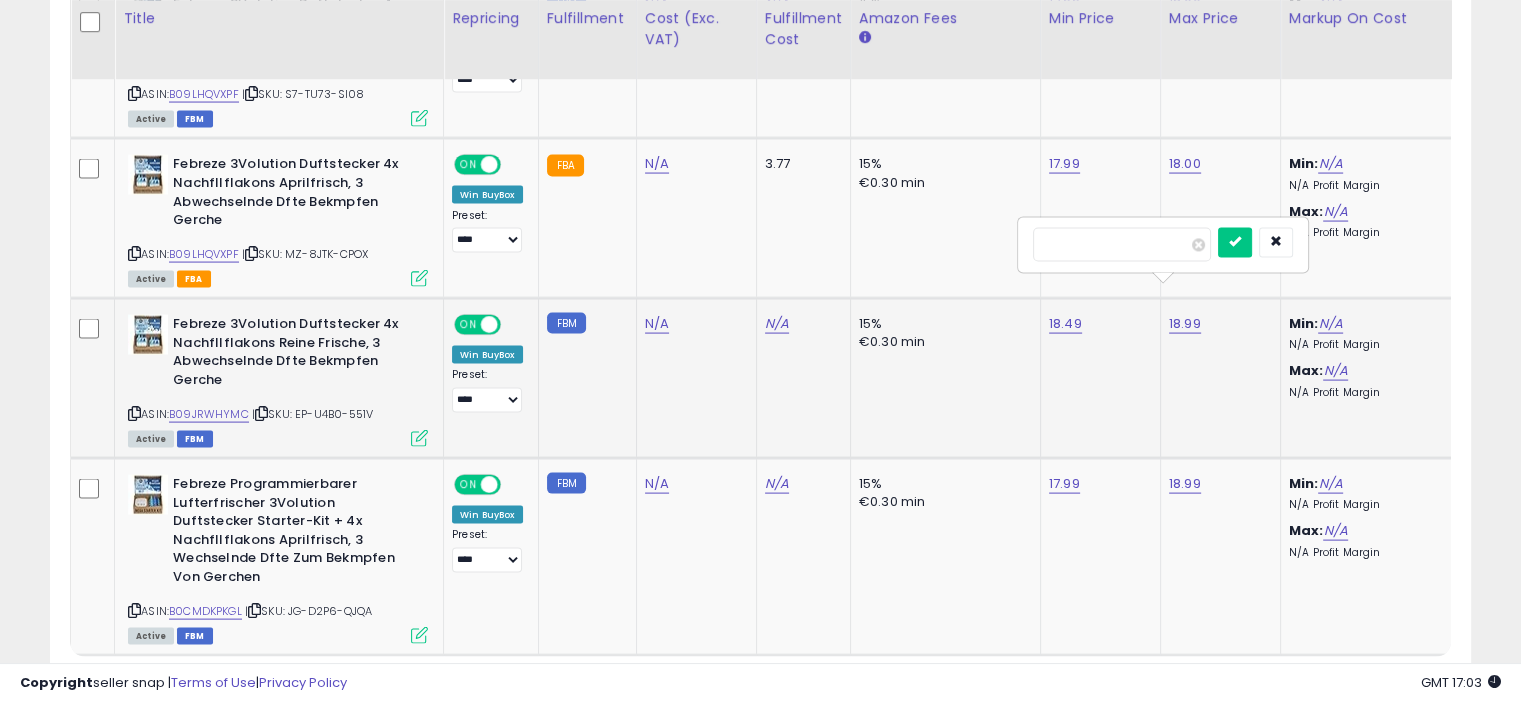 type on "*****" 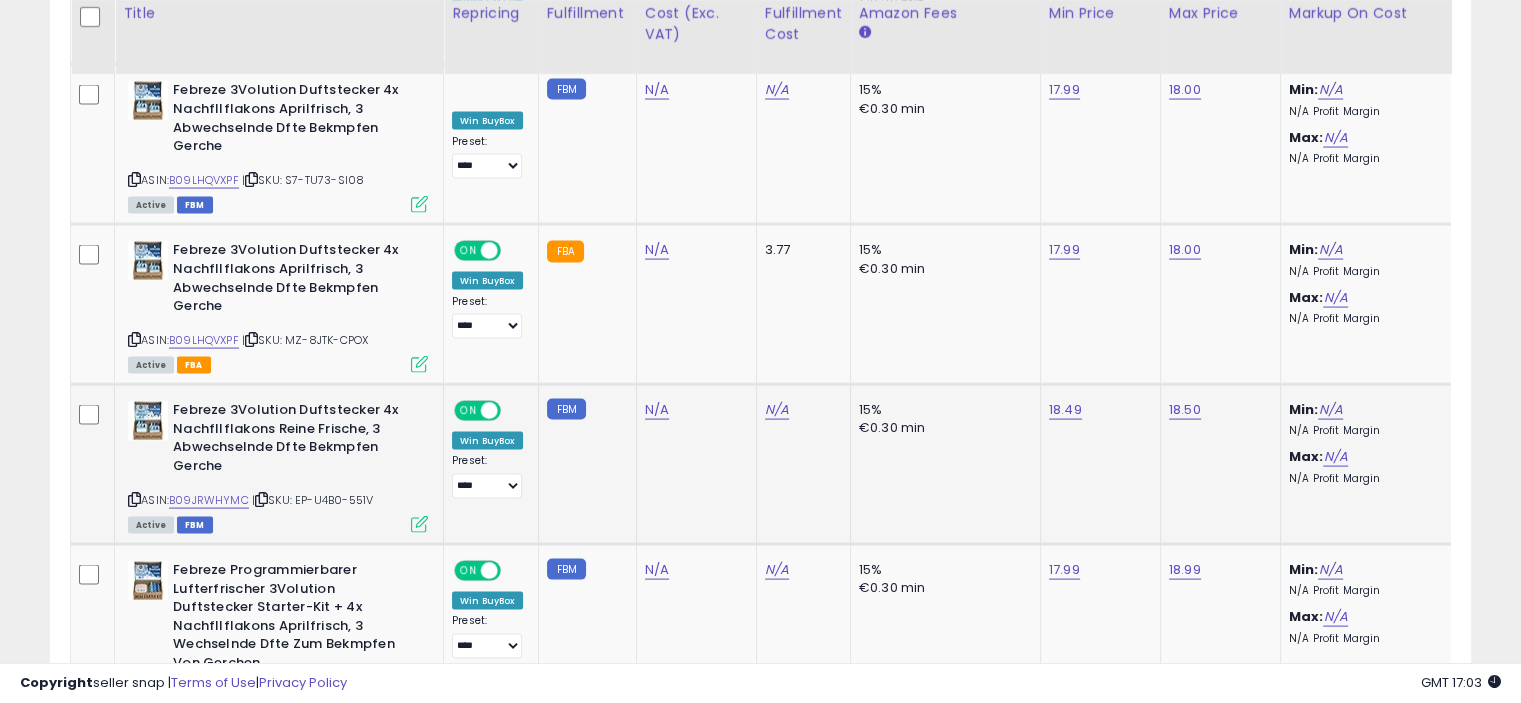 scroll, scrollTop: 3850, scrollLeft: 0, axis: vertical 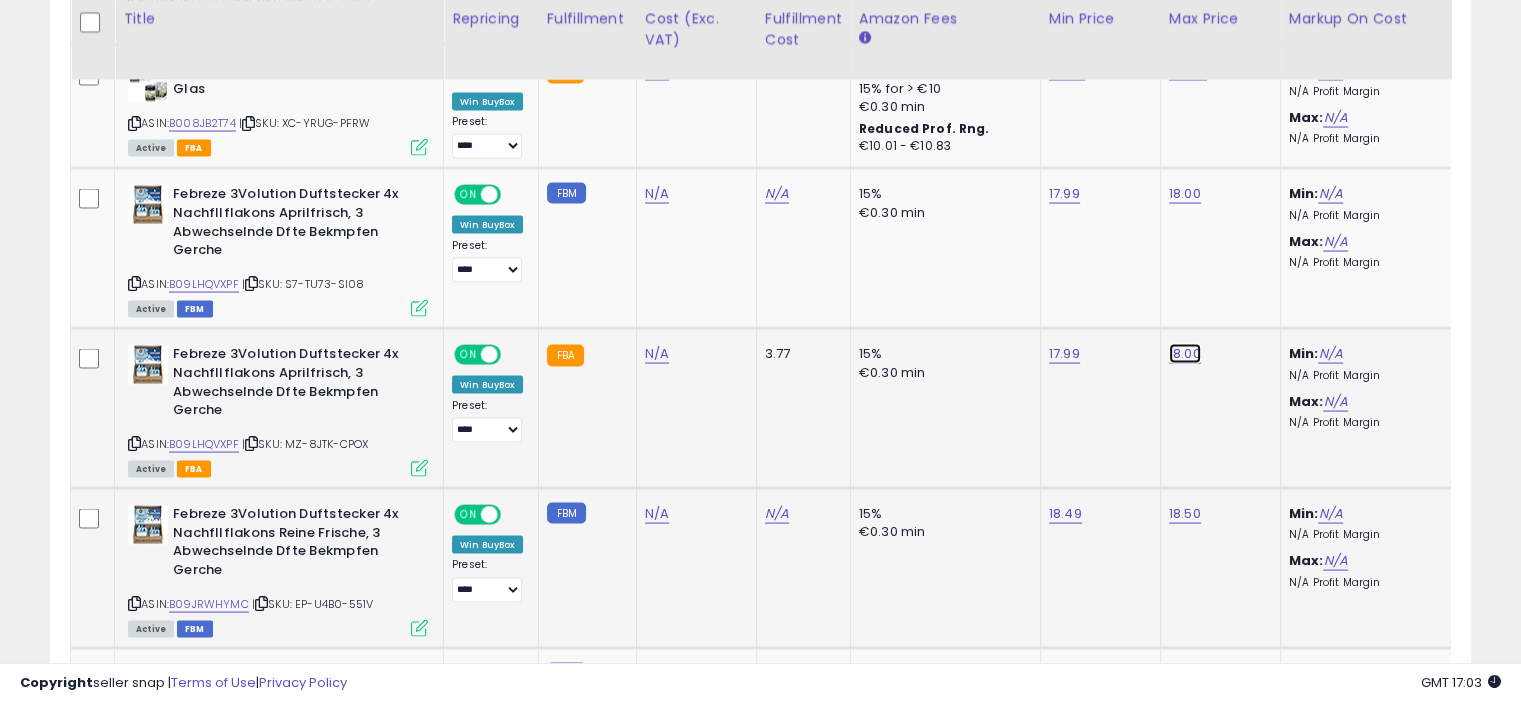 click on "18.00" at bounding box center [1185, -2776] 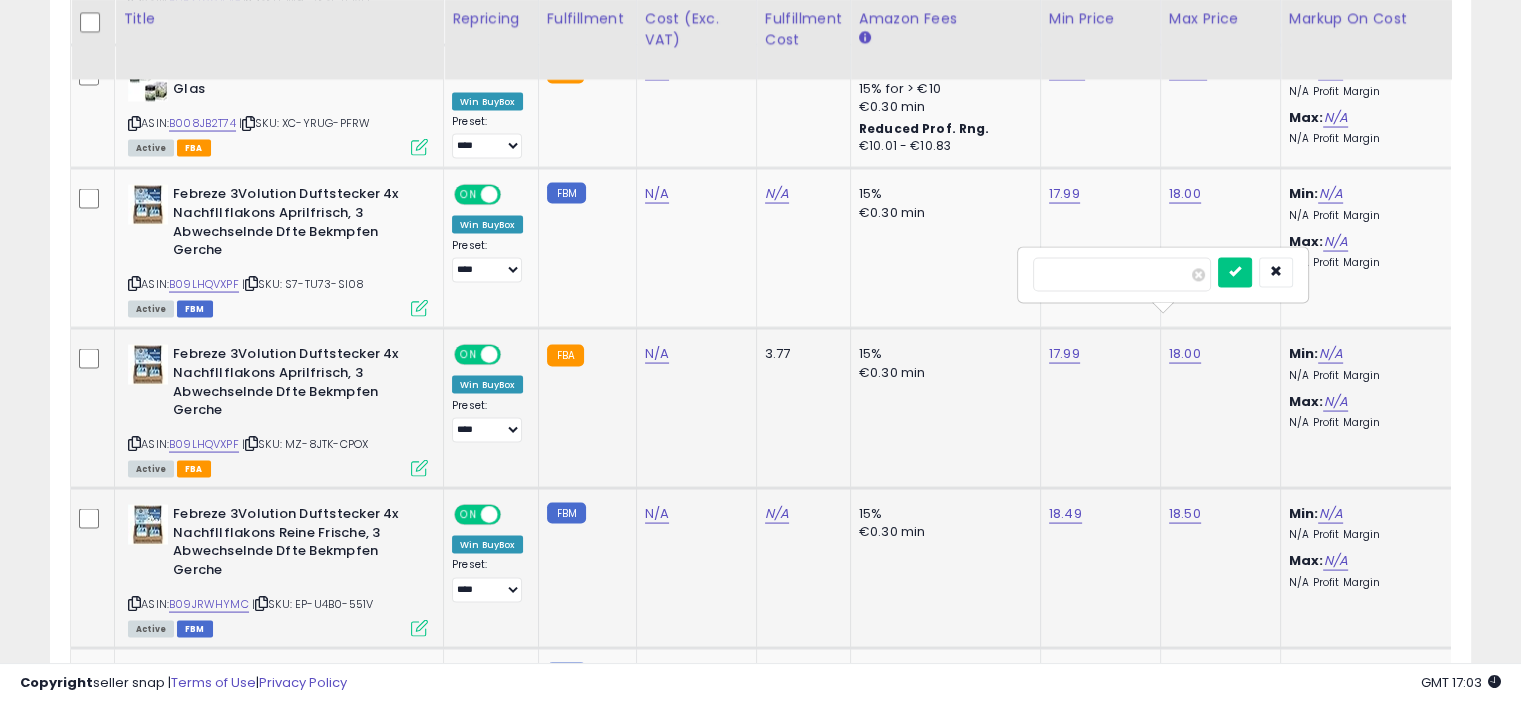type on "*****" 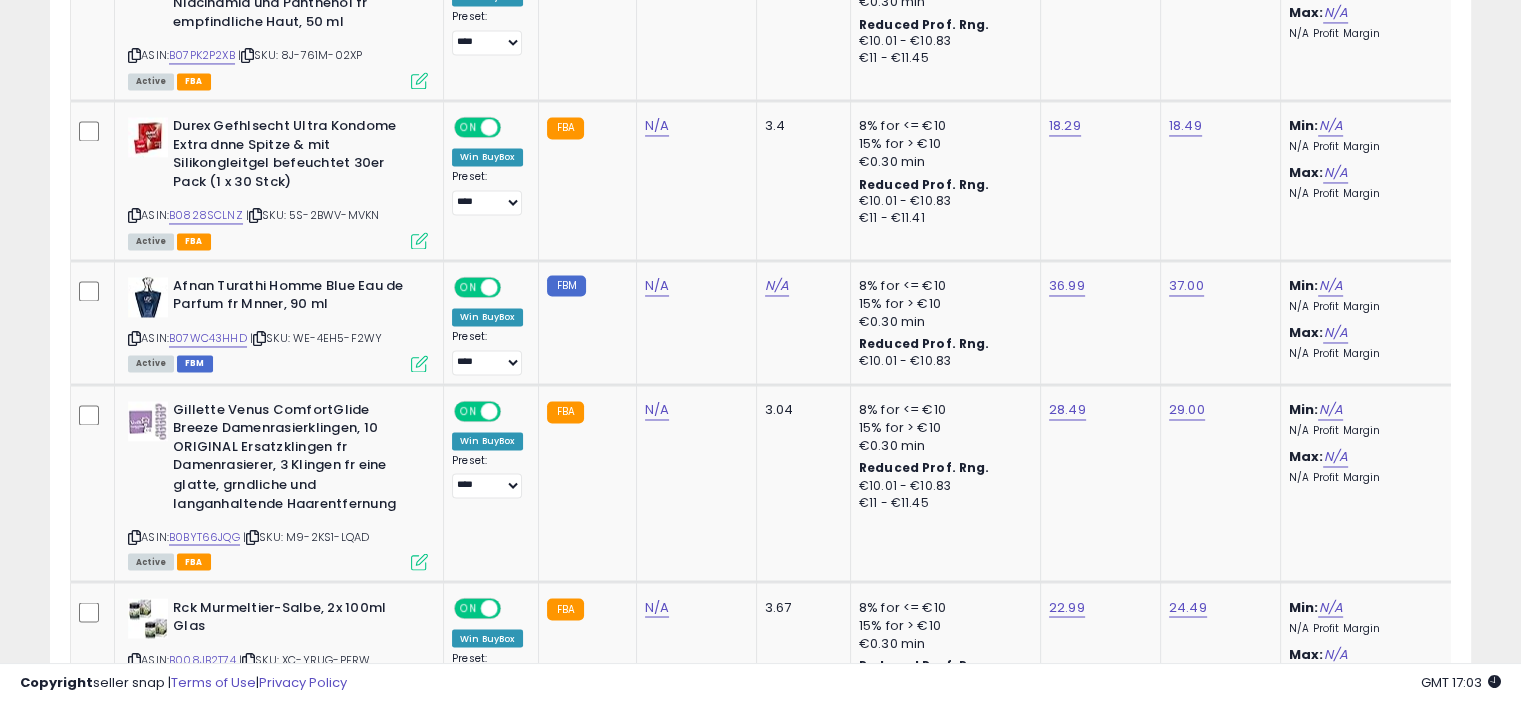 scroll, scrollTop: 3020, scrollLeft: 0, axis: vertical 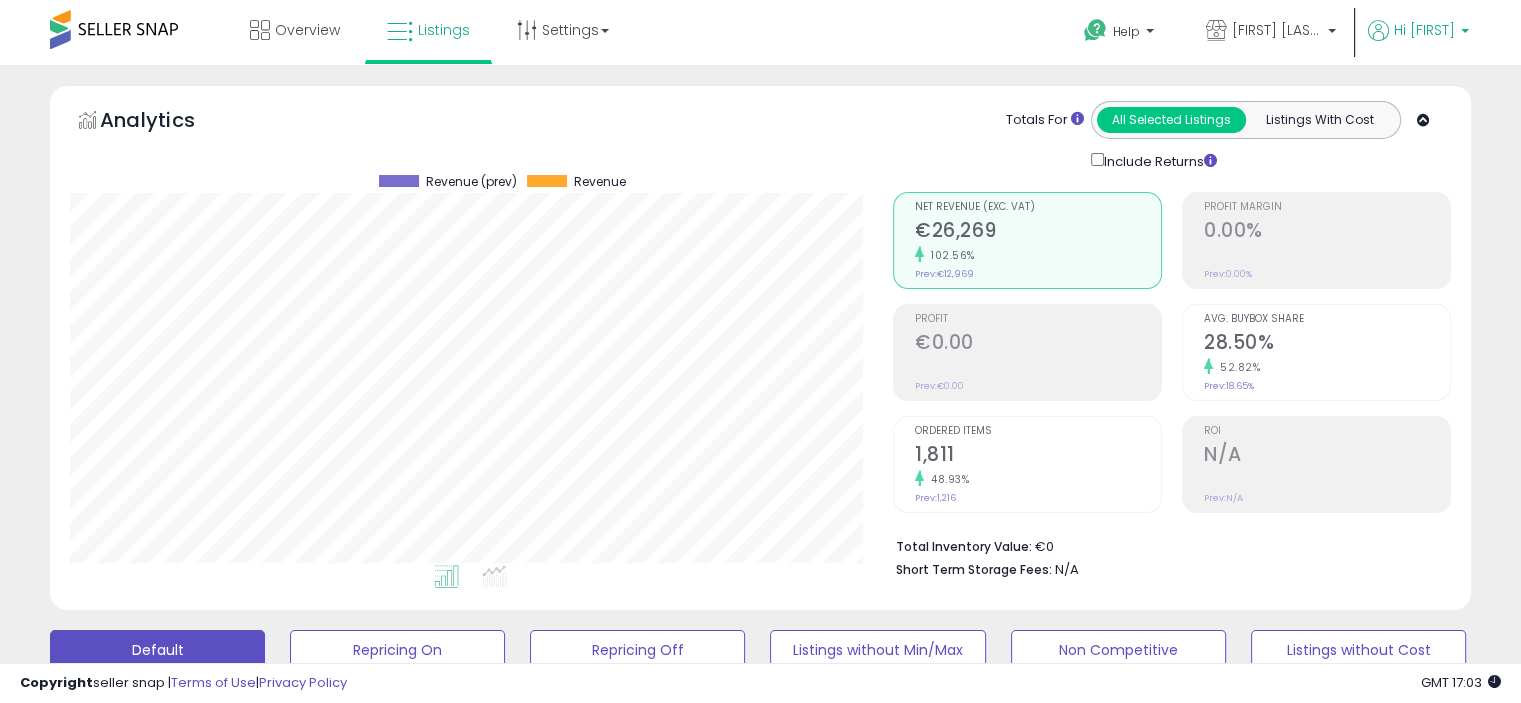 click on "Hi [NAME]" at bounding box center [1424, 30] 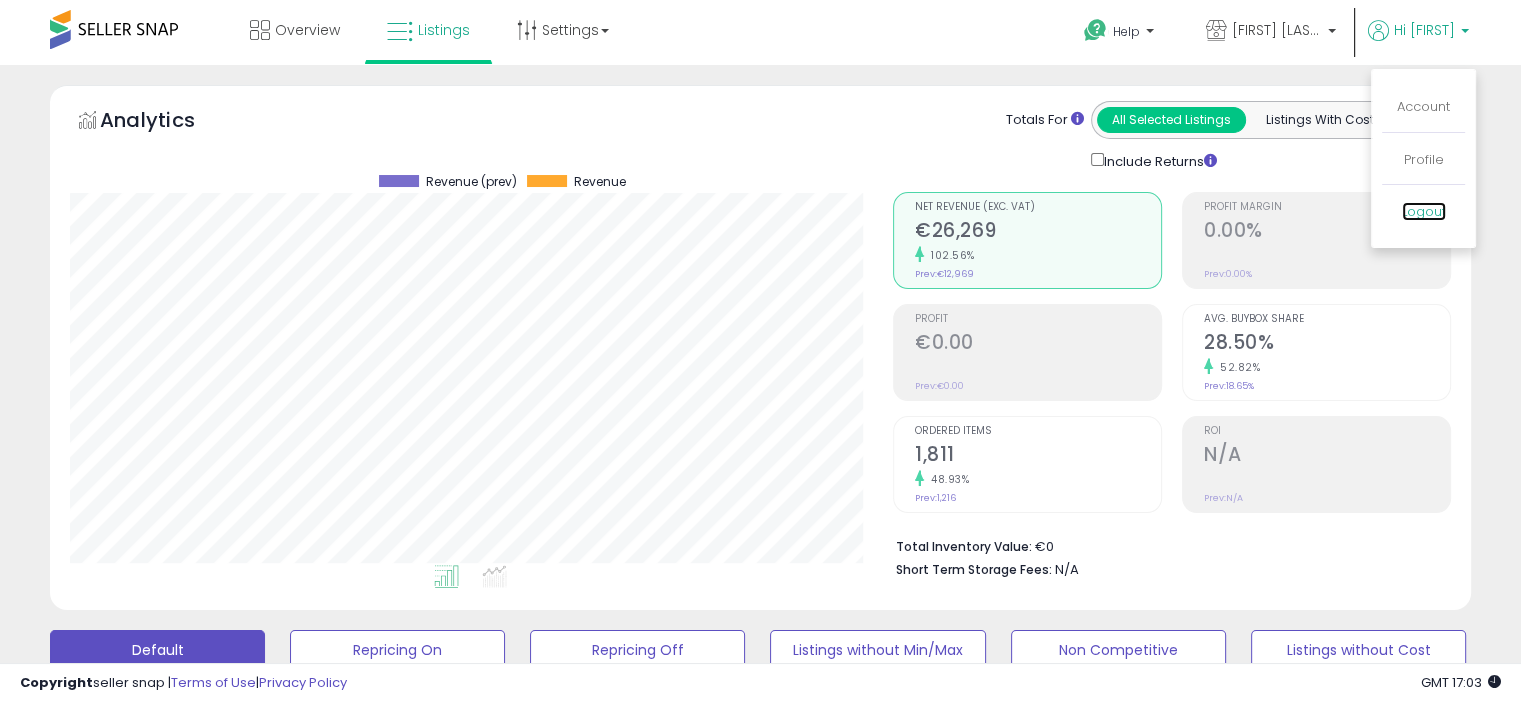 click on "Logout" at bounding box center [1424, 211] 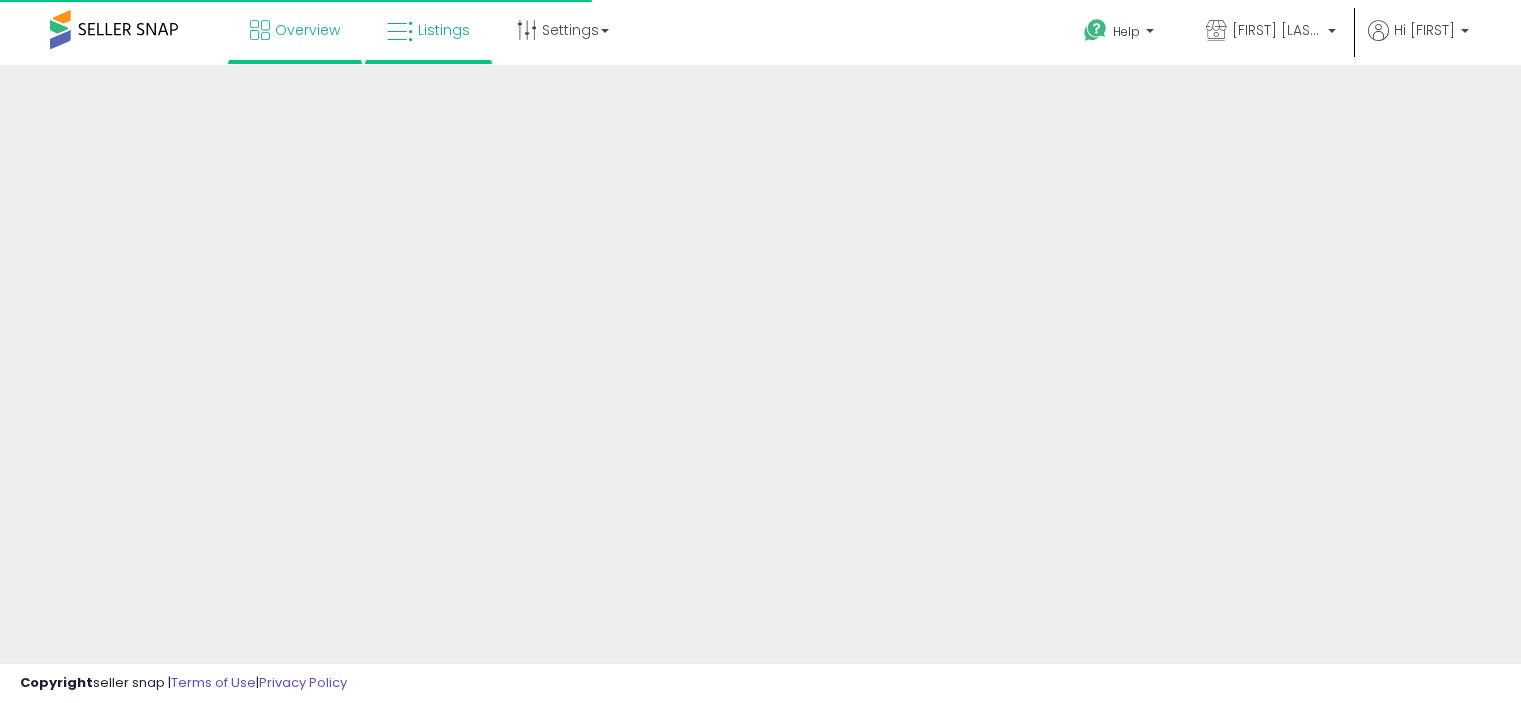 scroll, scrollTop: 0, scrollLeft: 0, axis: both 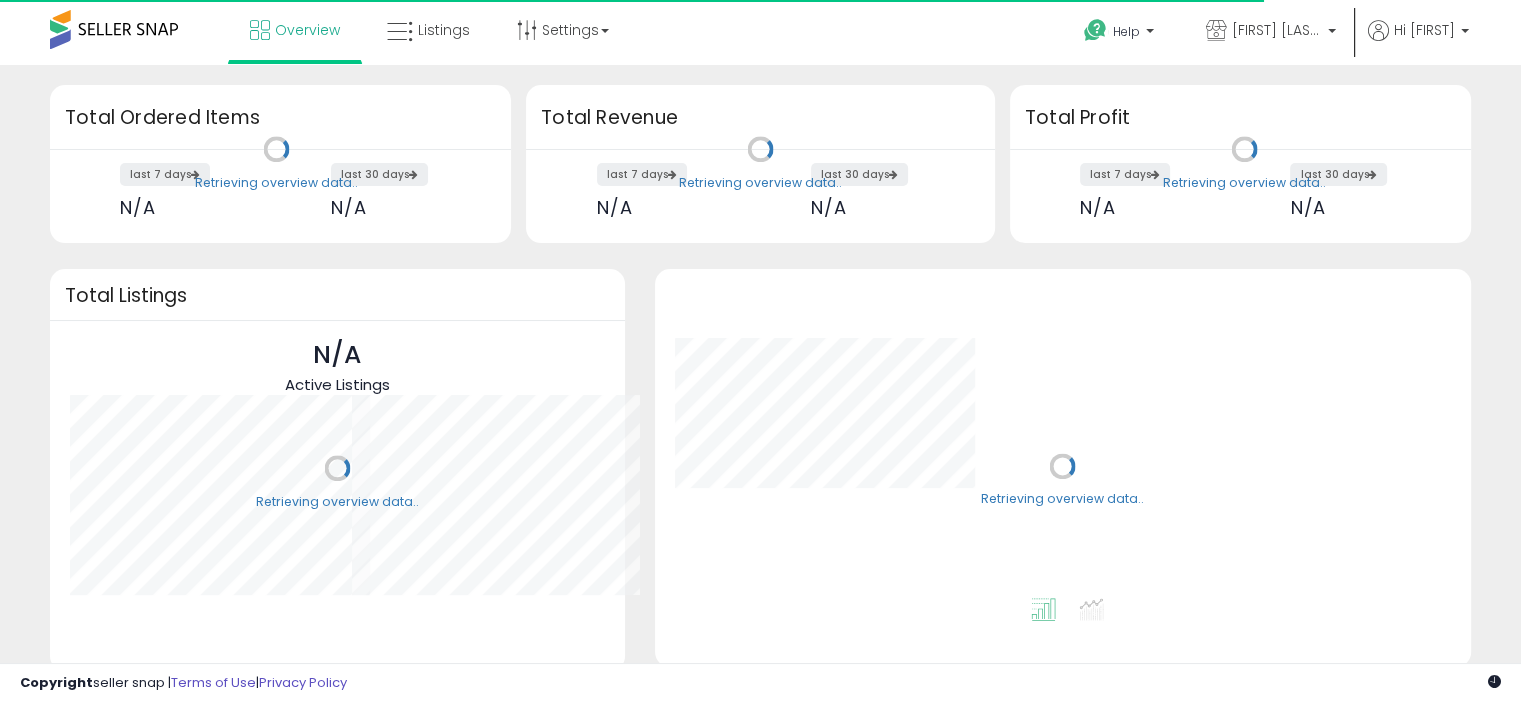 click on "Listings" at bounding box center [444, 30] 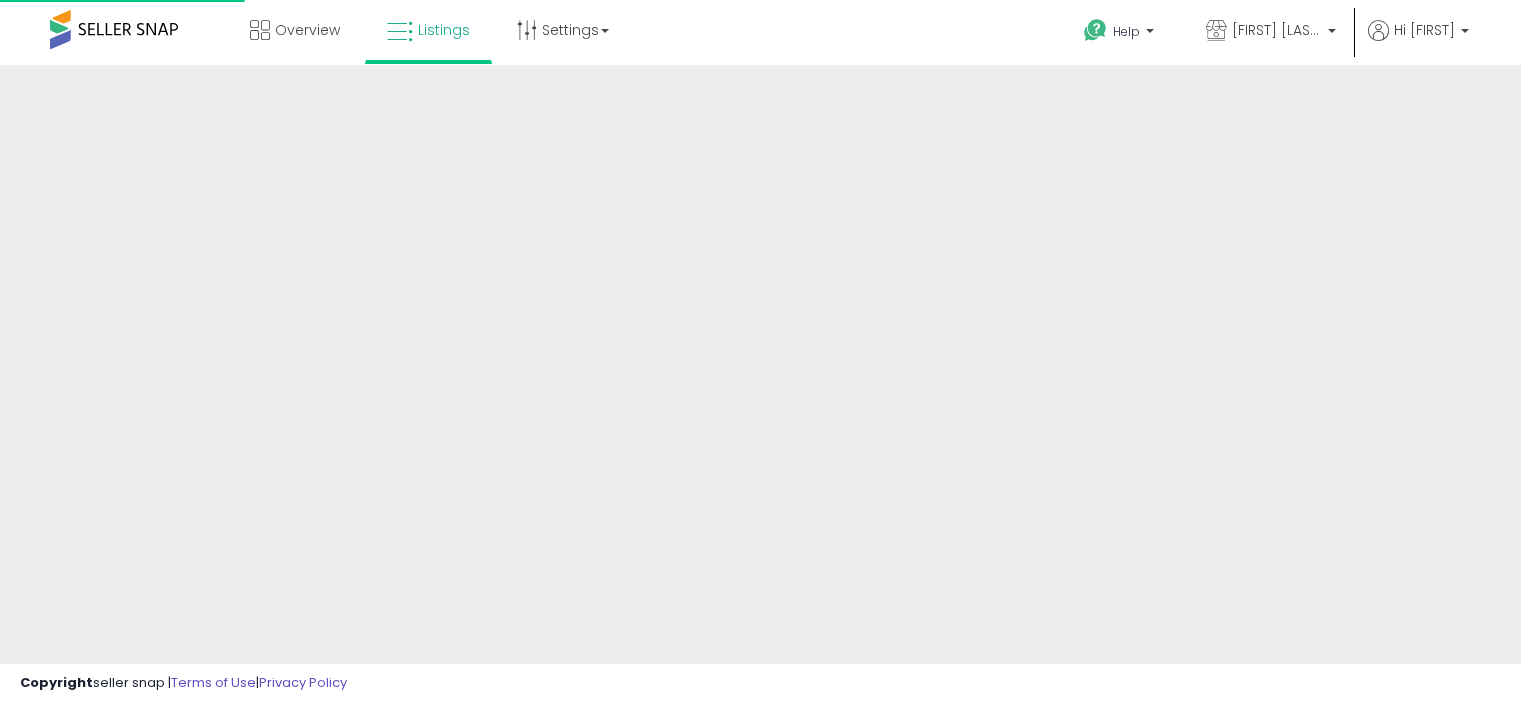 scroll, scrollTop: 0, scrollLeft: 0, axis: both 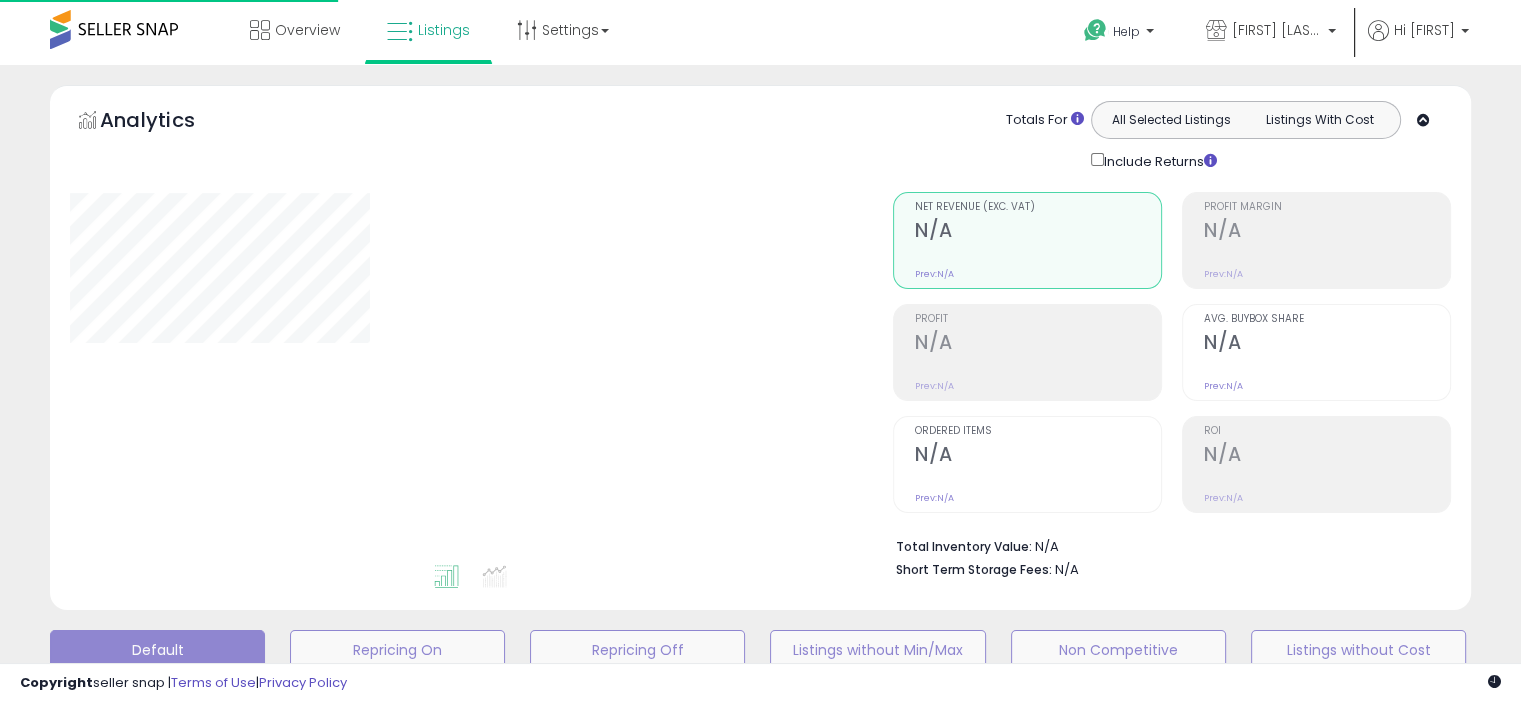 click on "Overview
Listings
Settings" at bounding box center [487, 42] 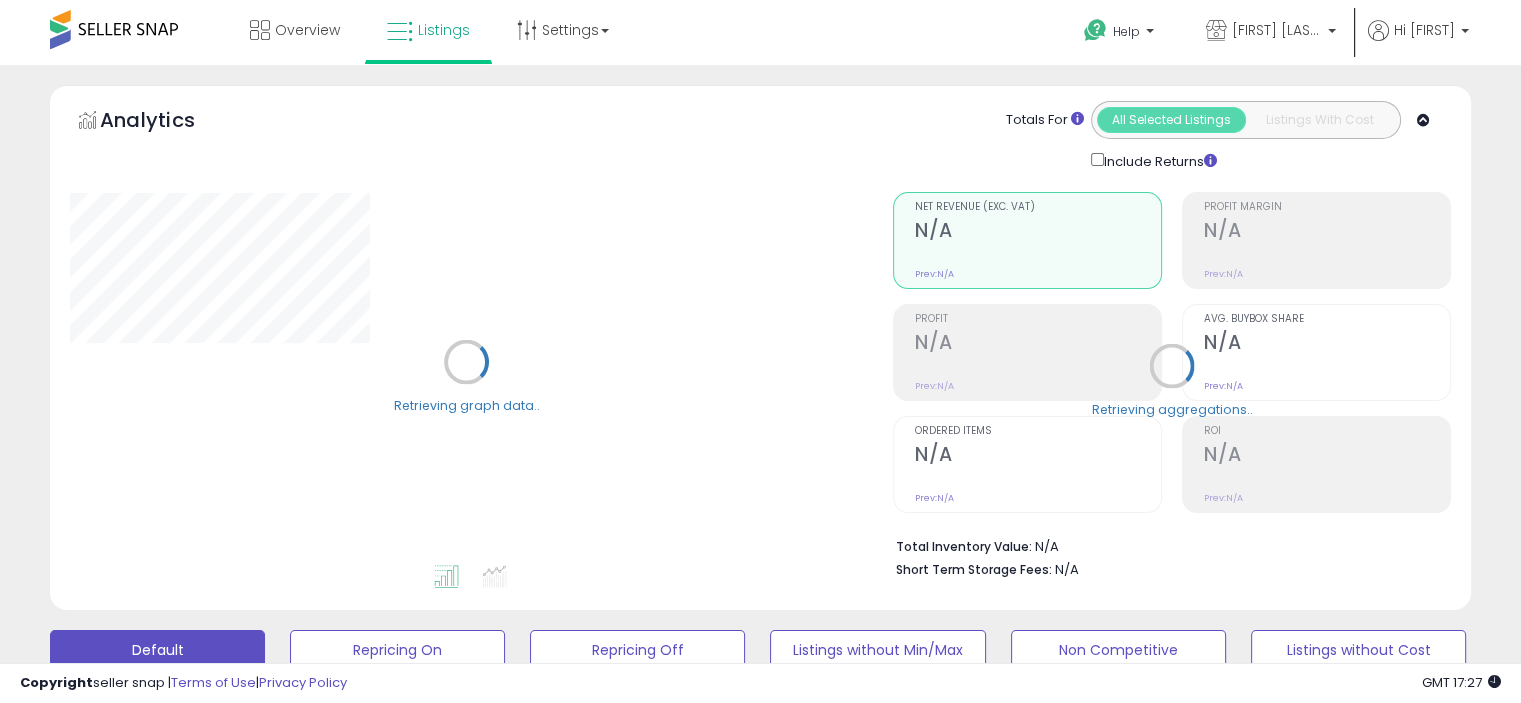 scroll, scrollTop: 40, scrollLeft: 0, axis: vertical 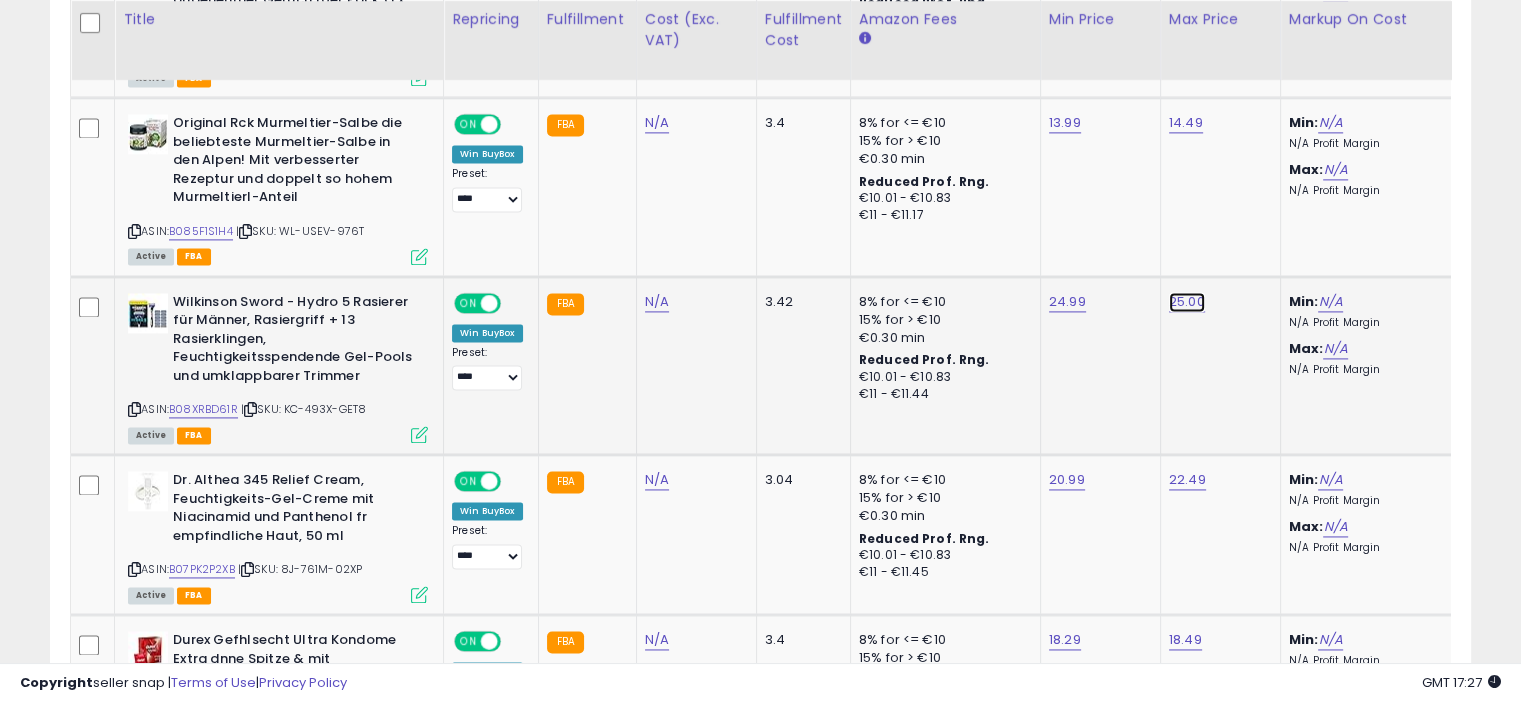 click on "25.00" at bounding box center [1185, -1726] 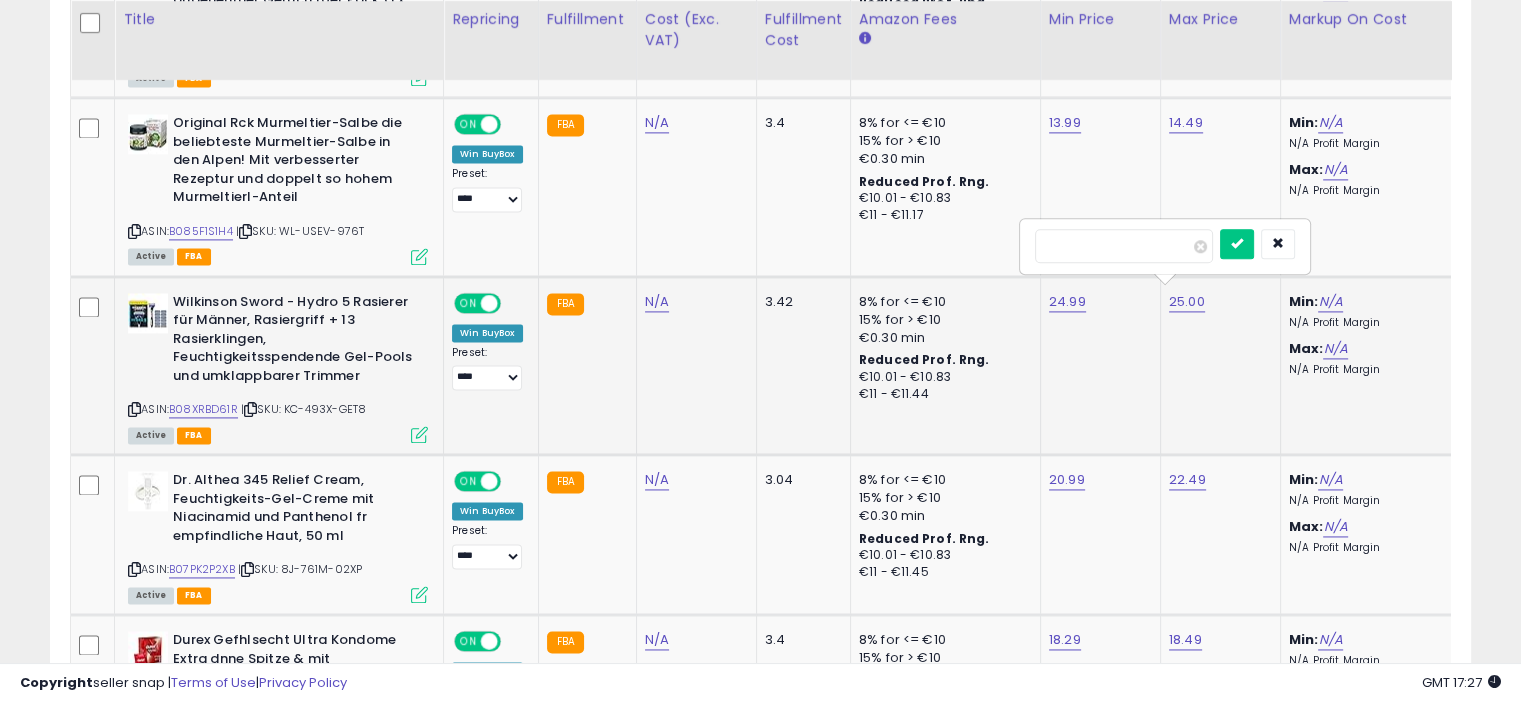 type on "*****" 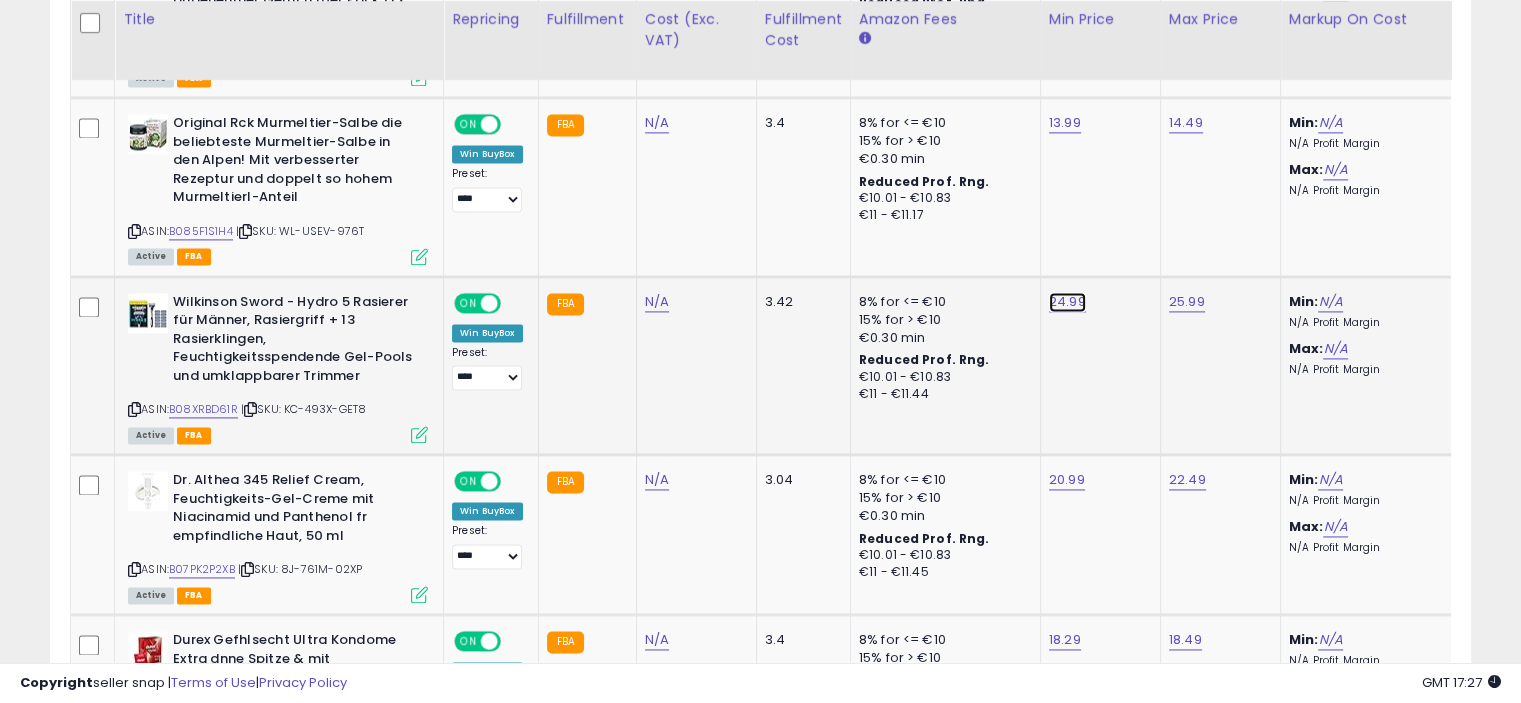 click on "24.99" at bounding box center [1065, -1726] 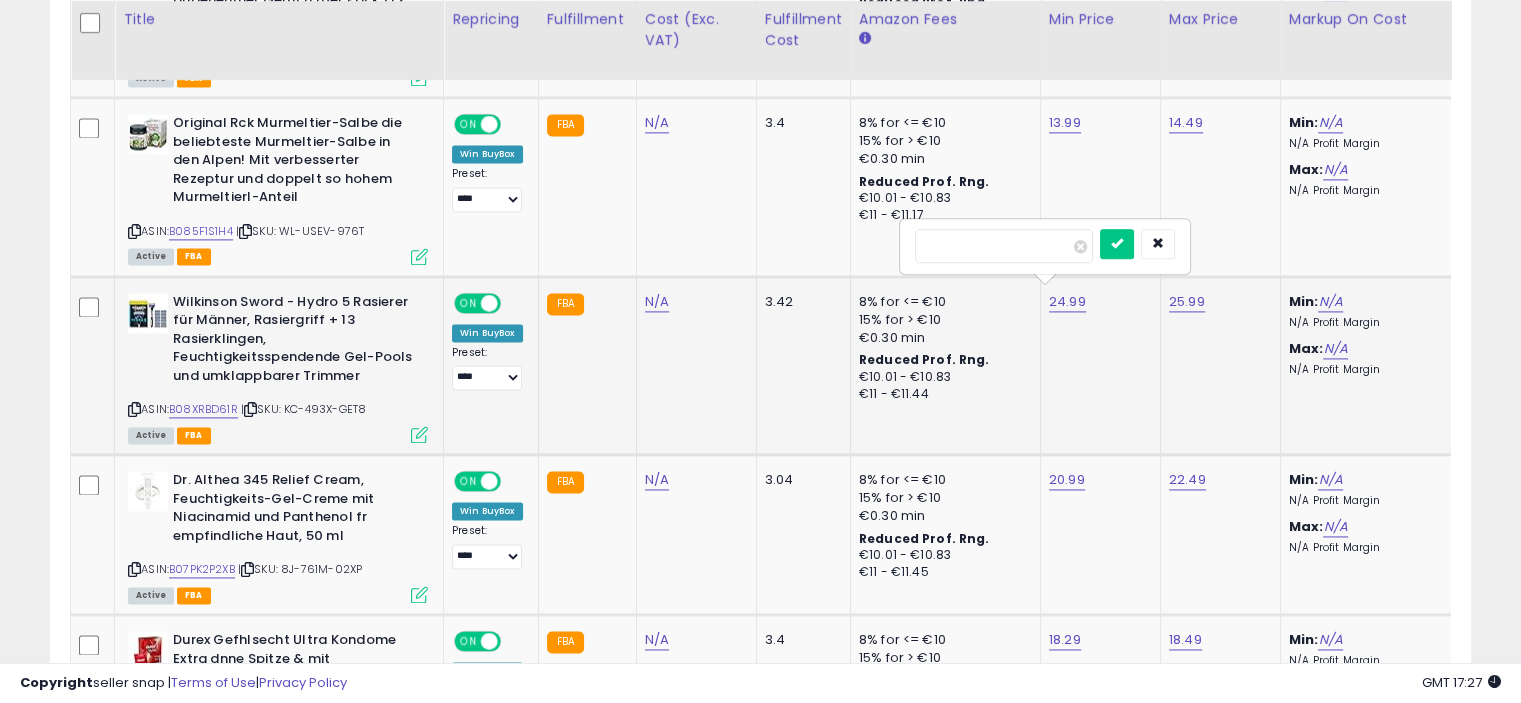 type on "*****" 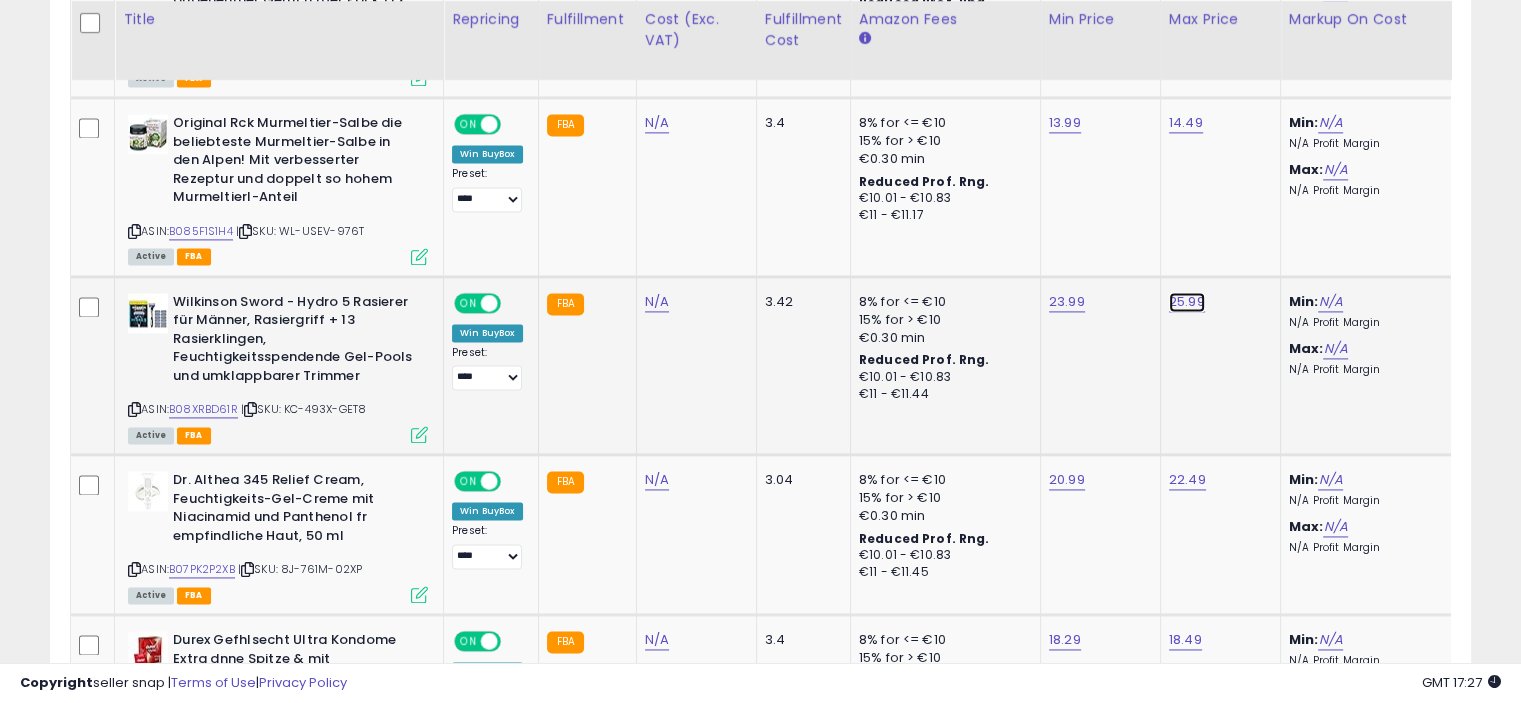 click on "25.99" at bounding box center (1185, -1726) 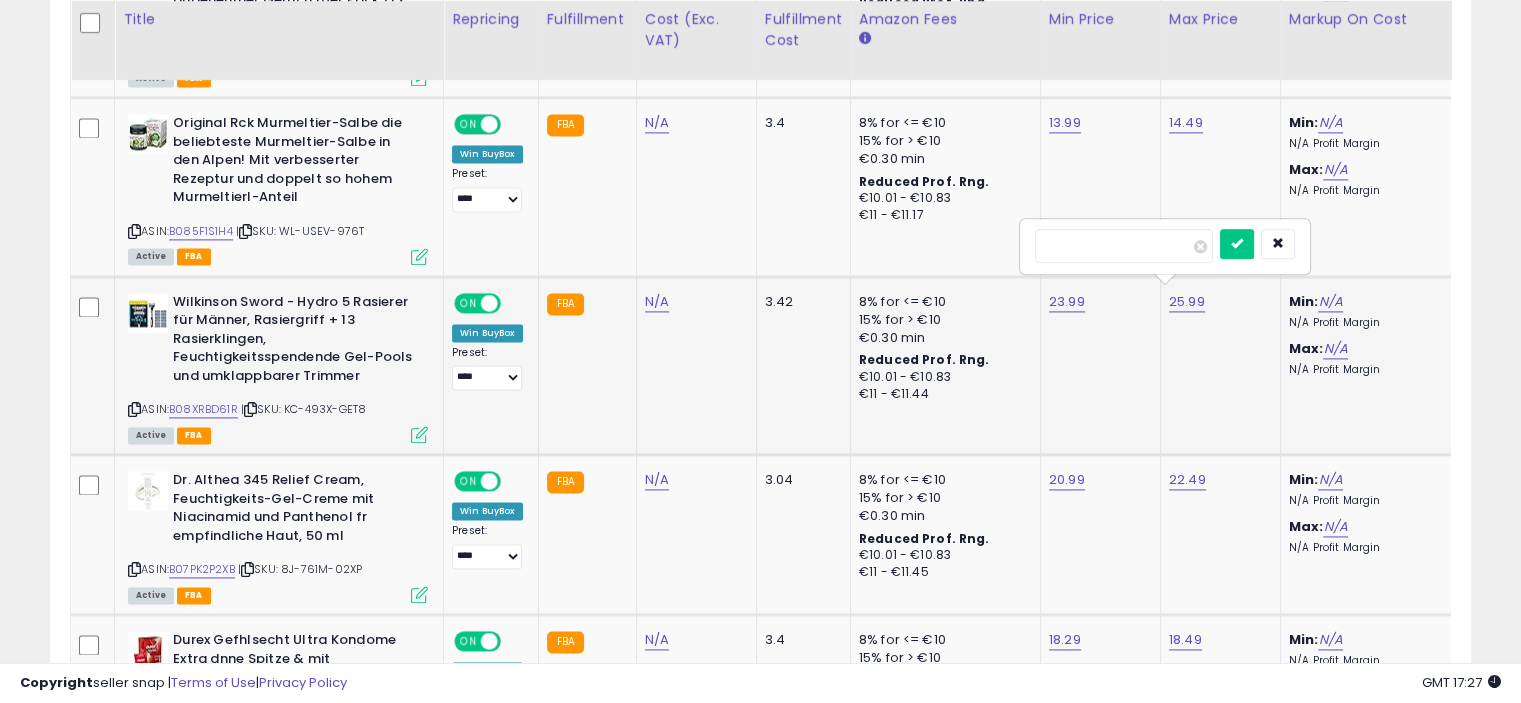 type on "*****" 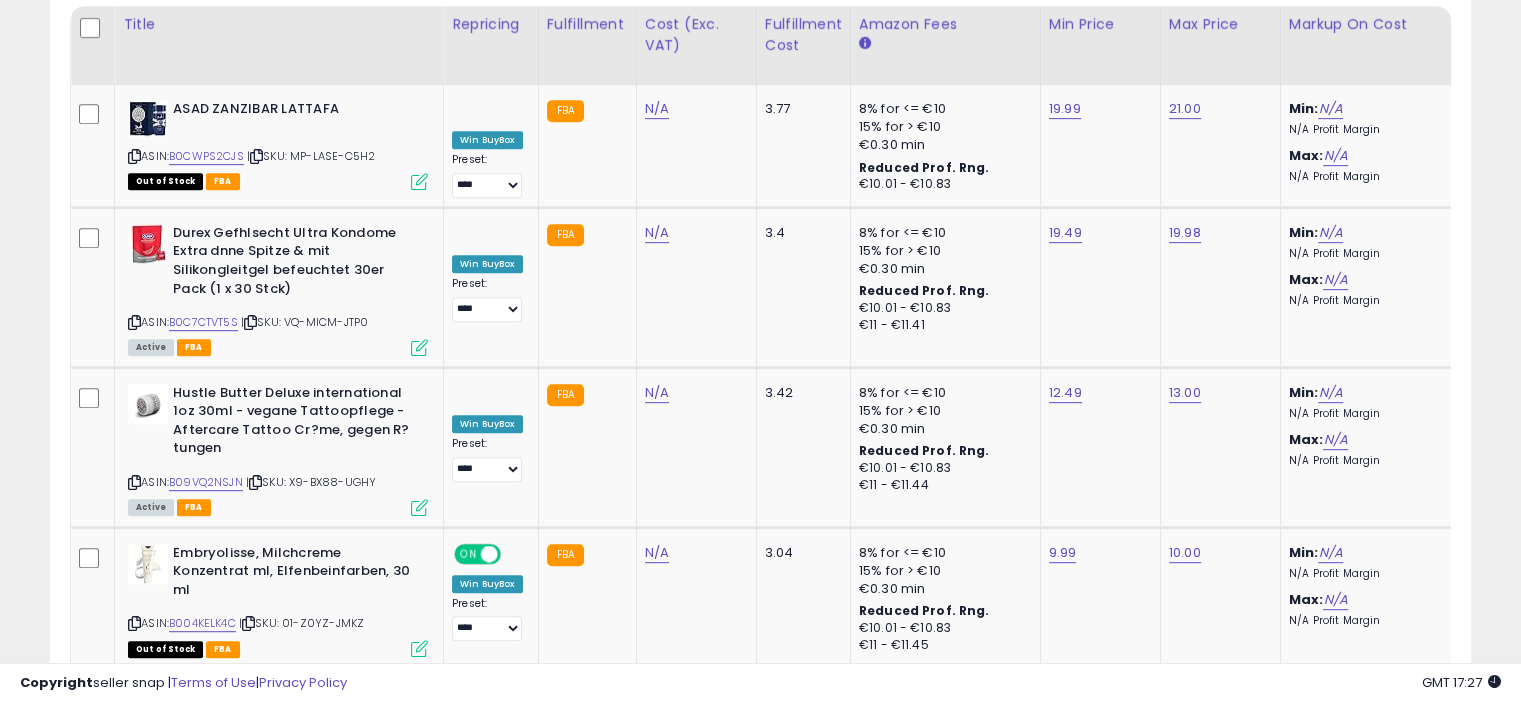 scroll, scrollTop: 348, scrollLeft: 0, axis: vertical 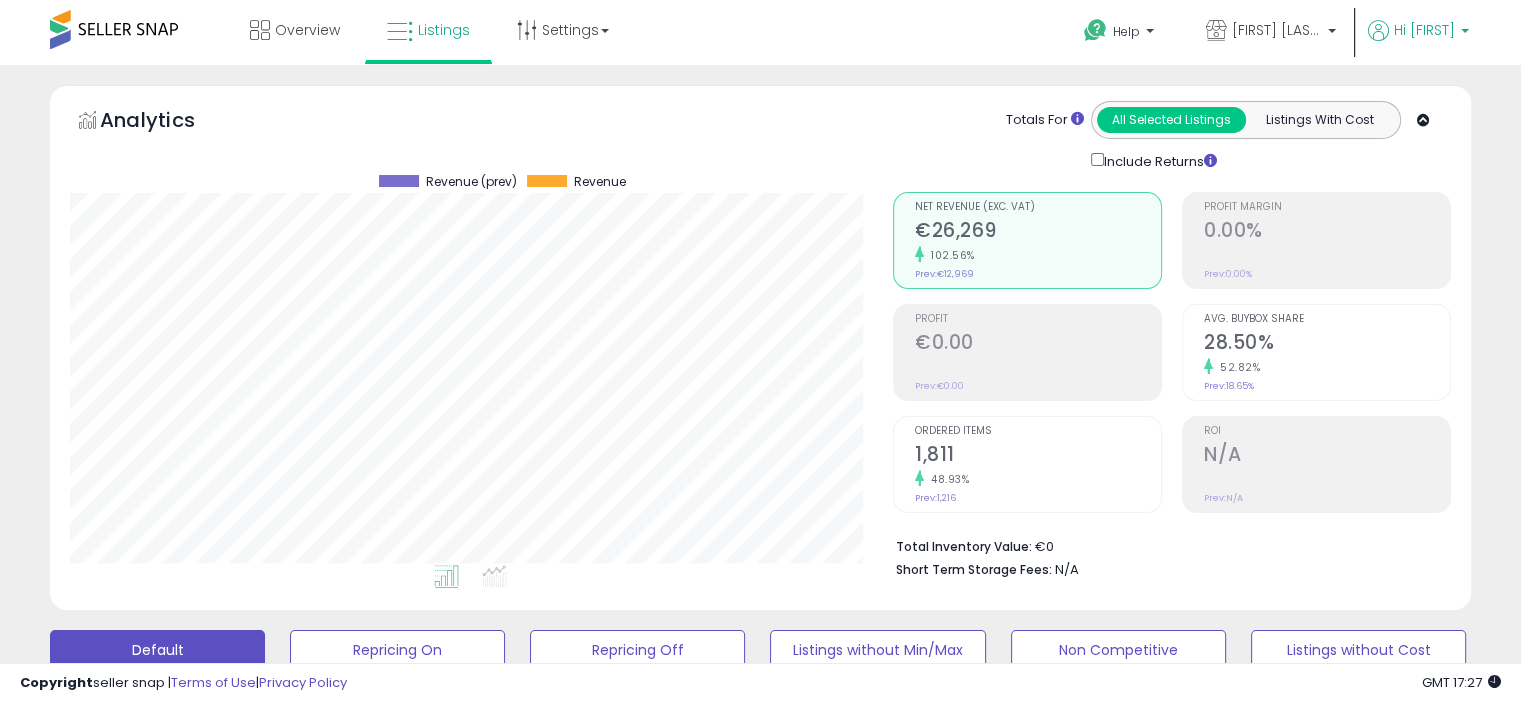 click on "Hi [NAME]" at bounding box center (1424, 30) 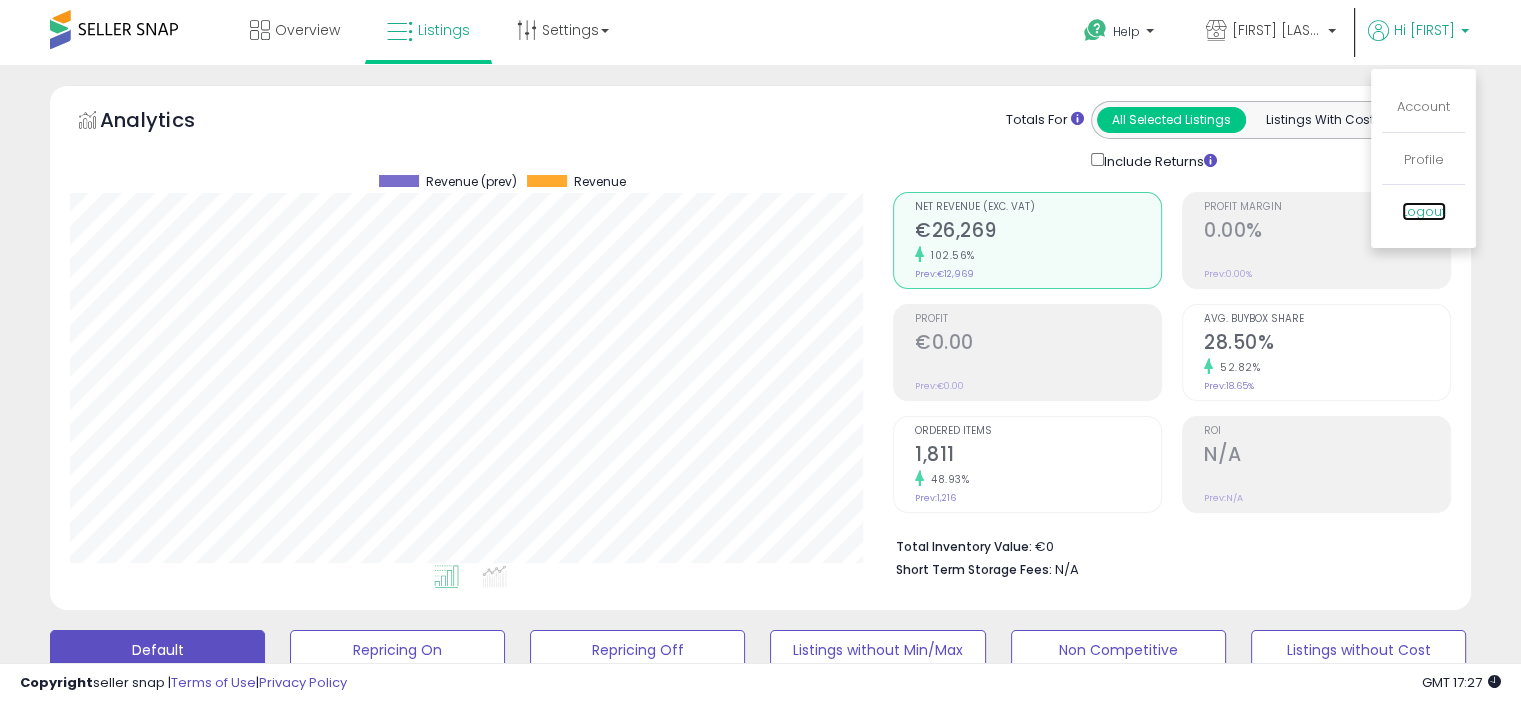 click on "Logout" at bounding box center [1424, 211] 